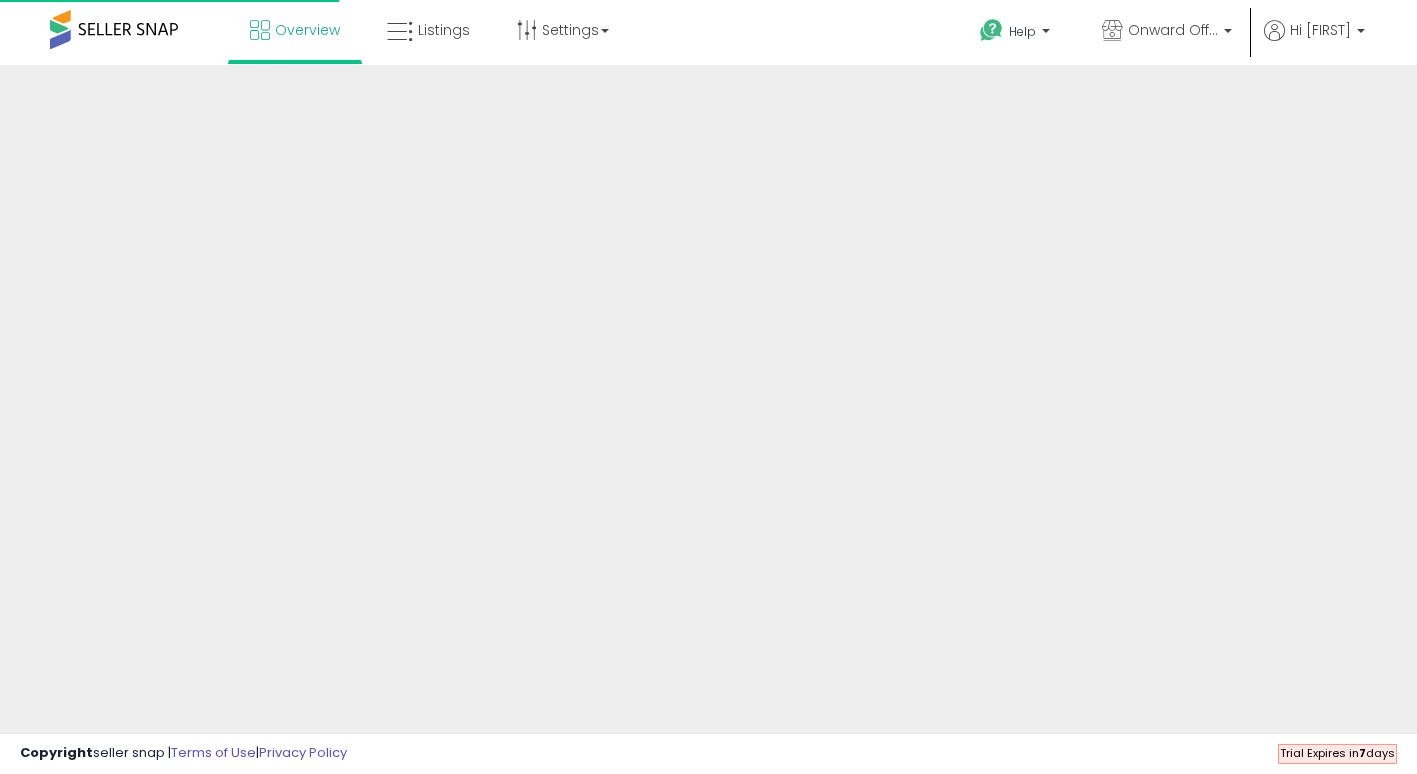 scroll, scrollTop: 0, scrollLeft: 0, axis: both 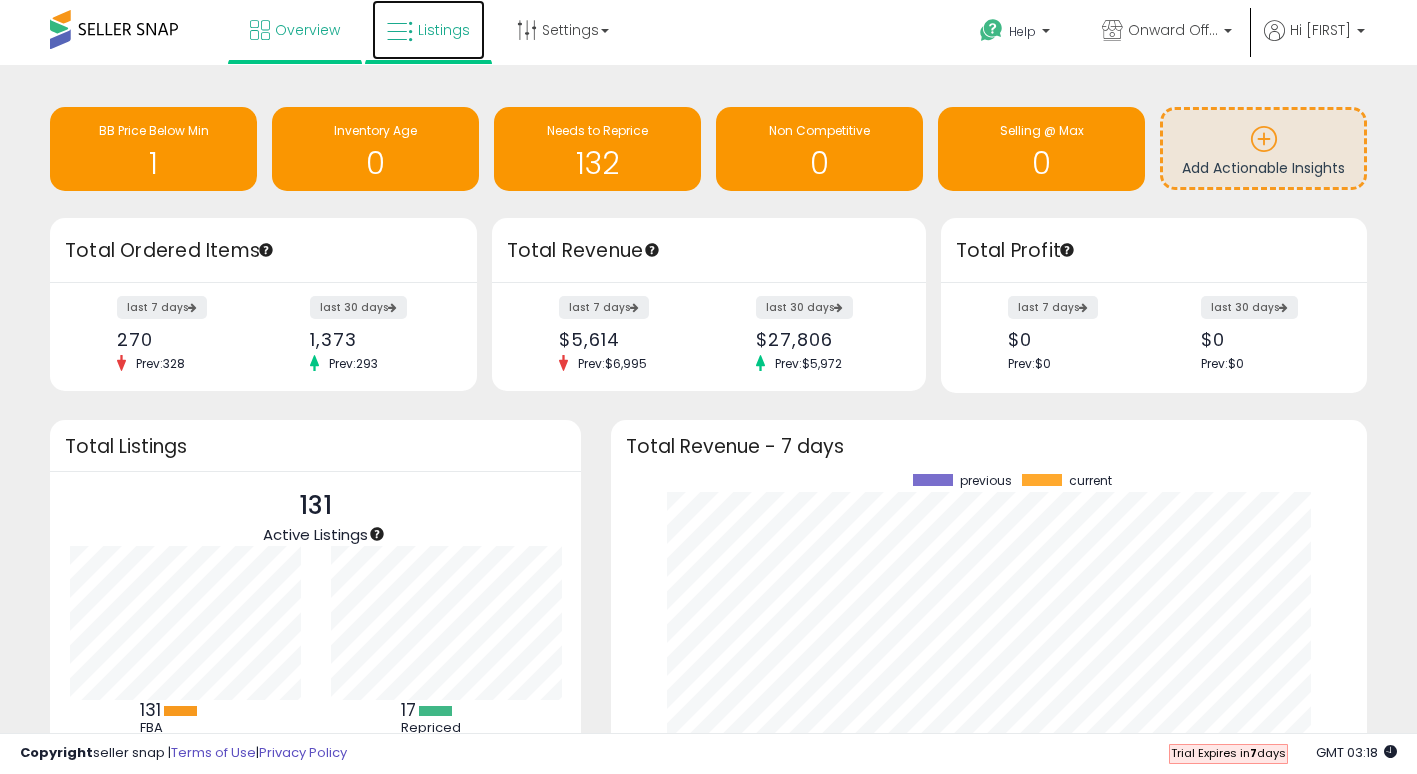 click on "Listings" at bounding box center [428, 30] 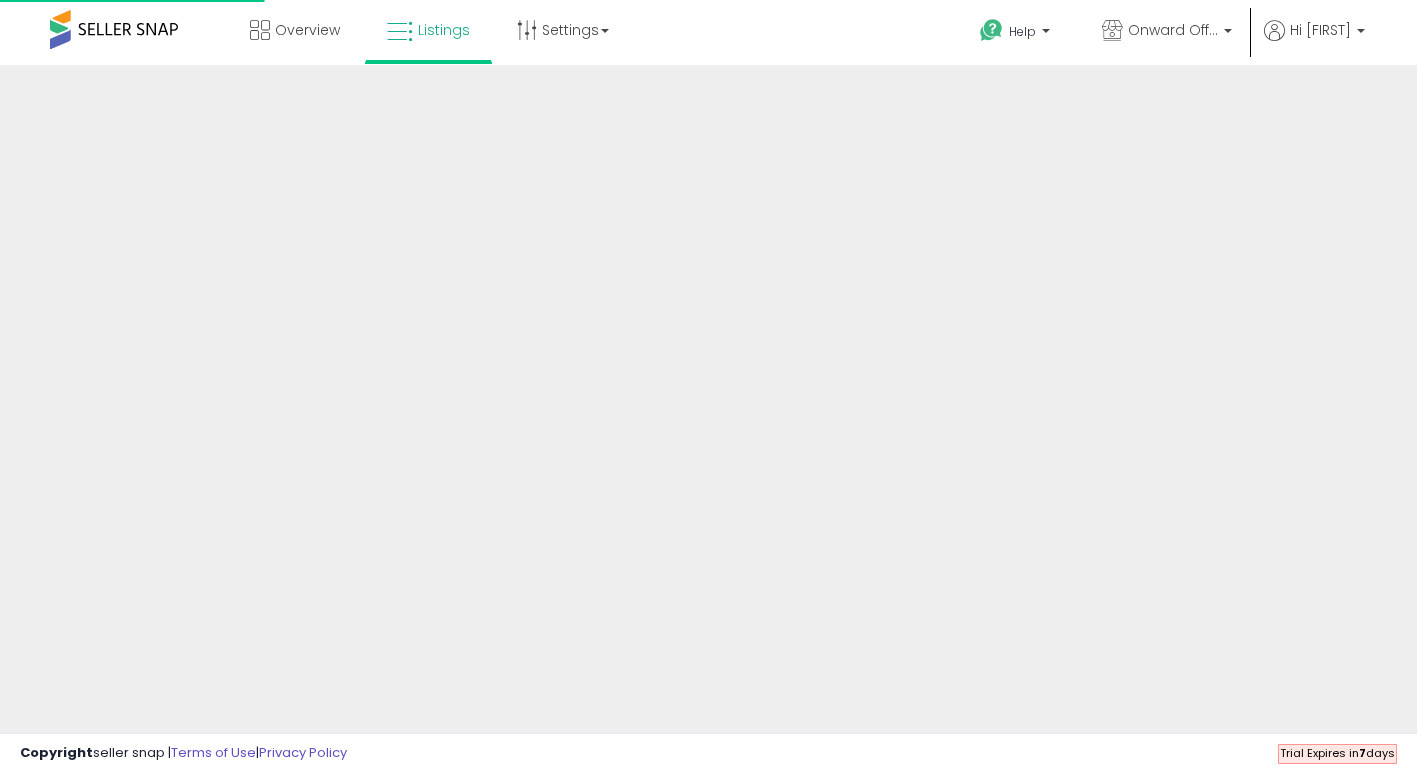 scroll, scrollTop: 0, scrollLeft: 0, axis: both 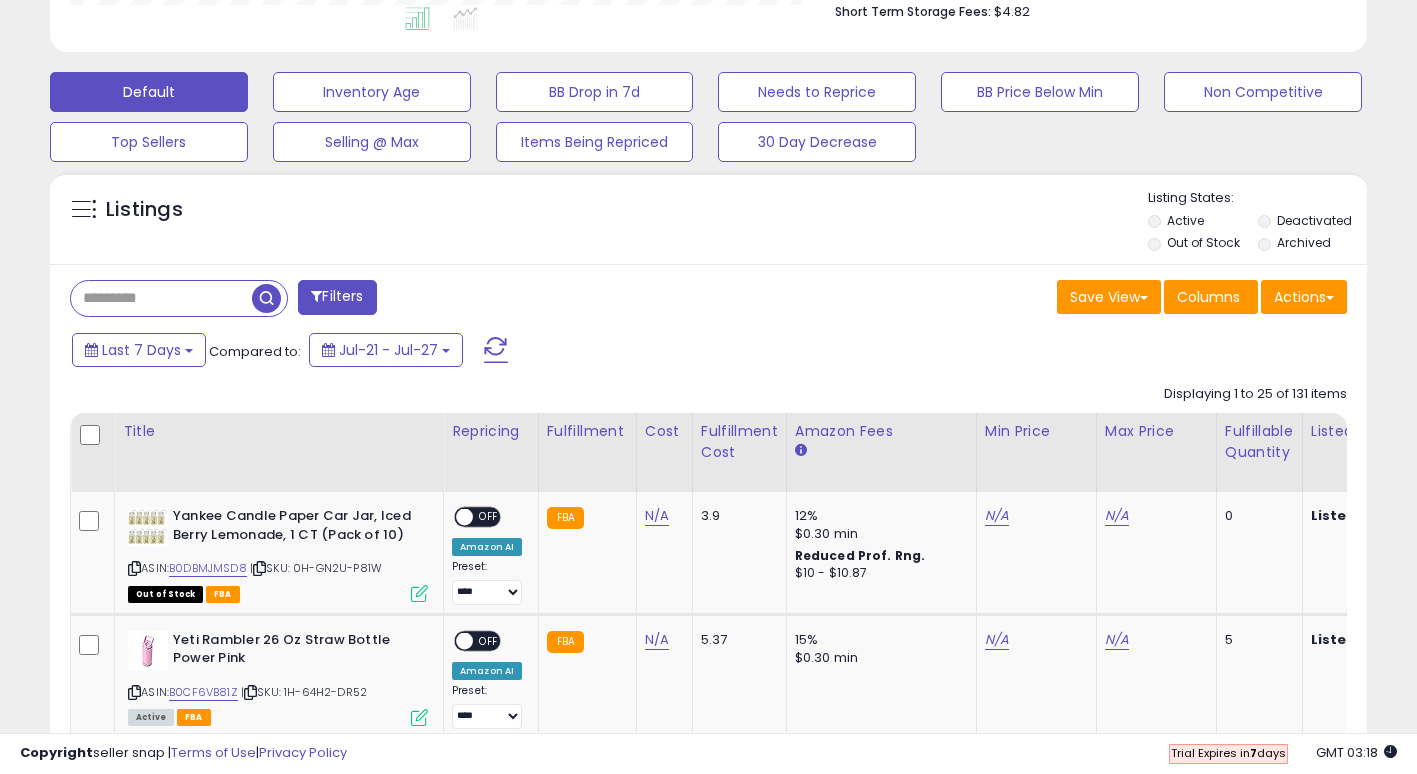 click at bounding box center (161, 298) 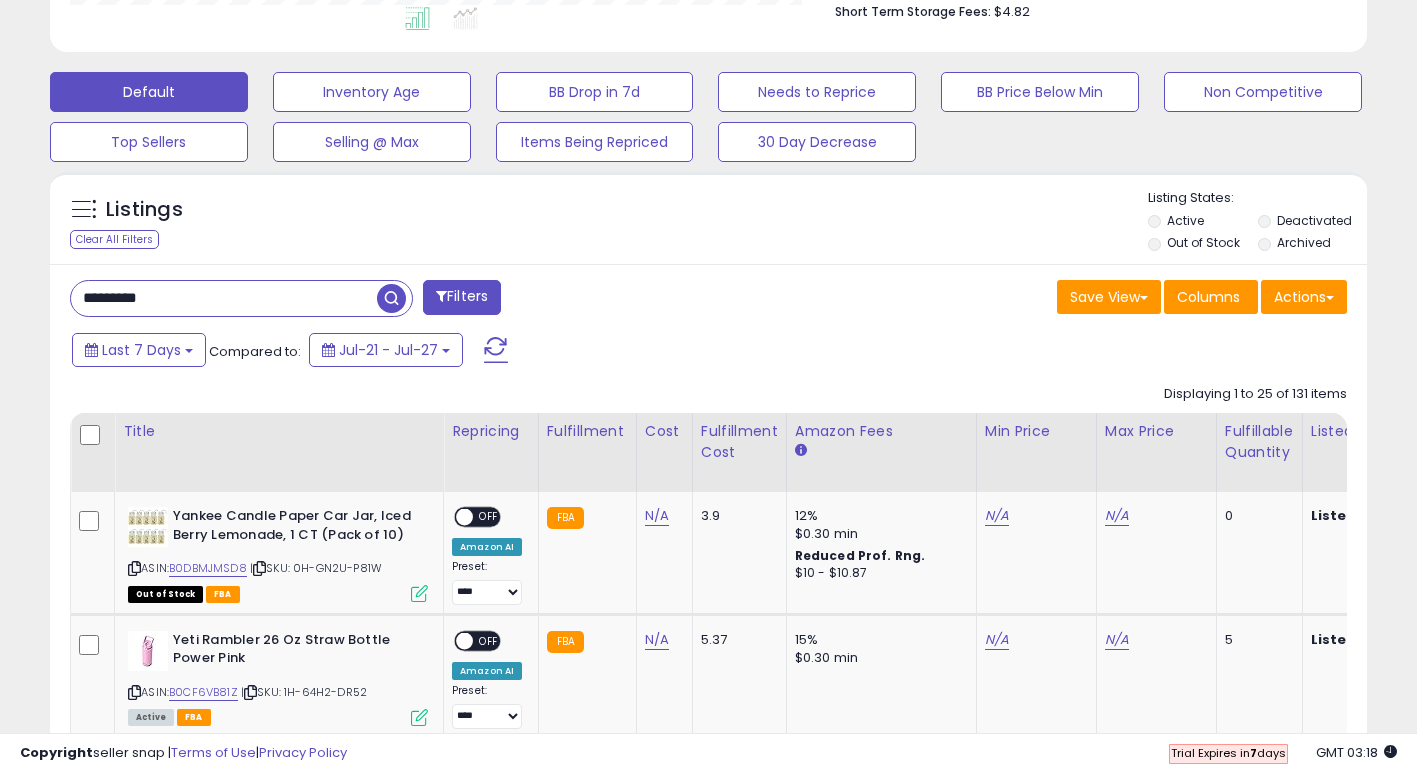 type on "*********" 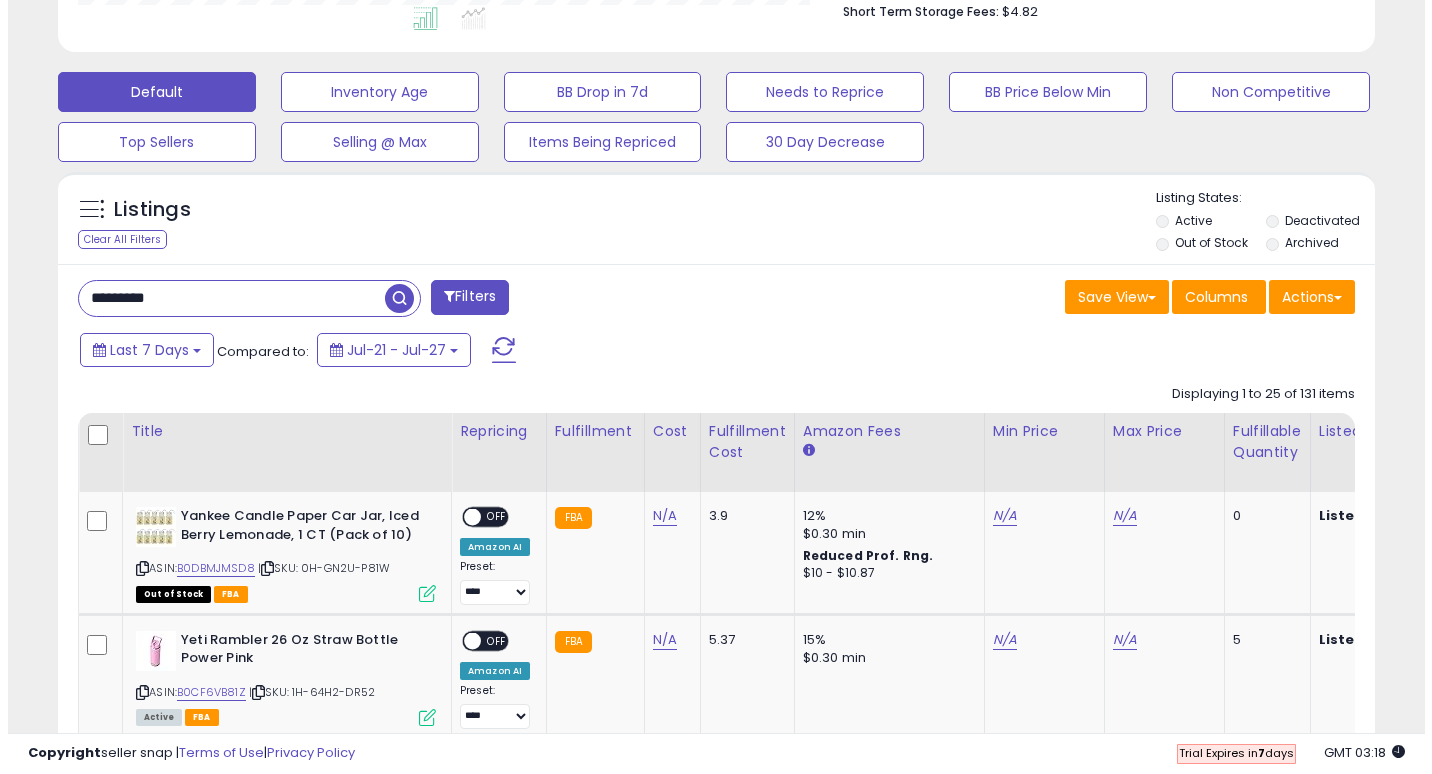 scroll, scrollTop: 466, scrollLeft: 0, axis: vertical 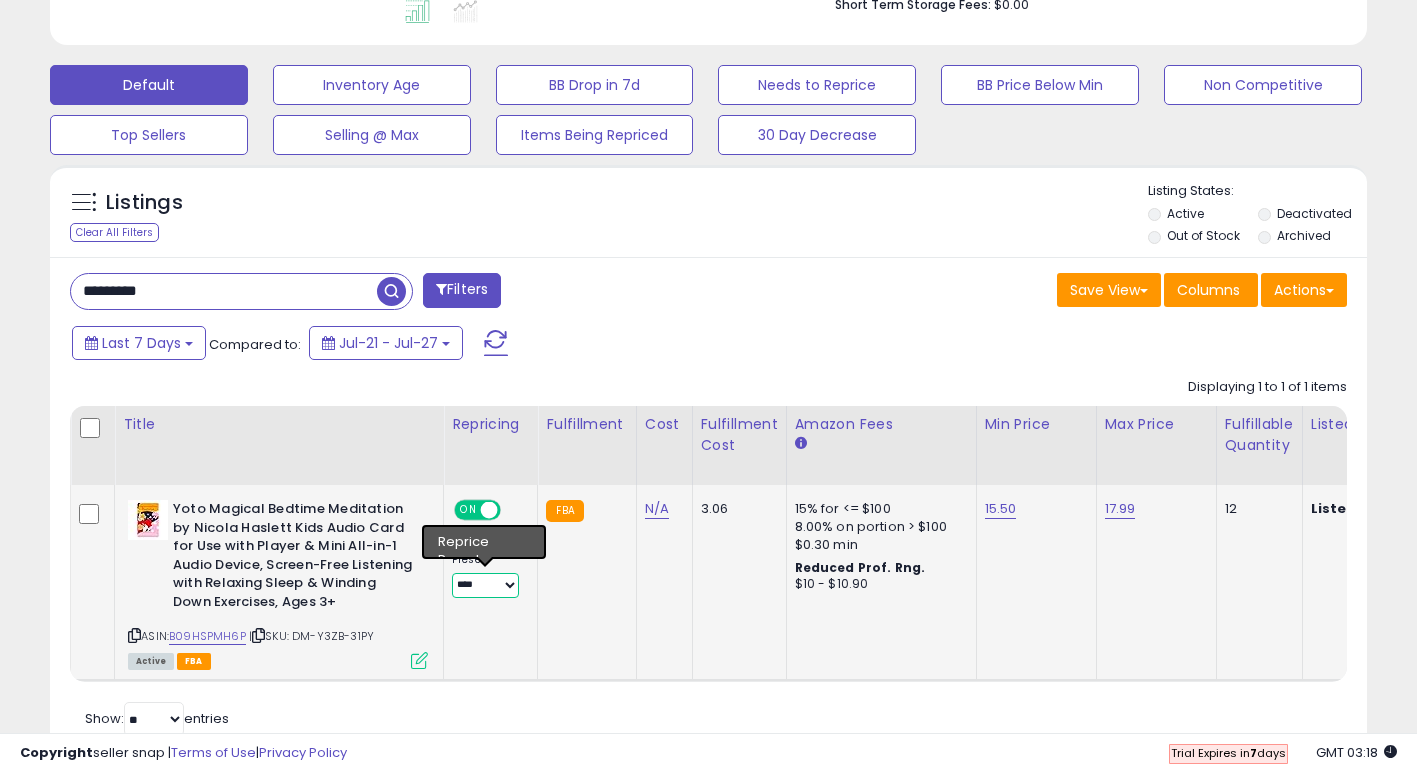 click on "**********" at bounding box center [485, 585] 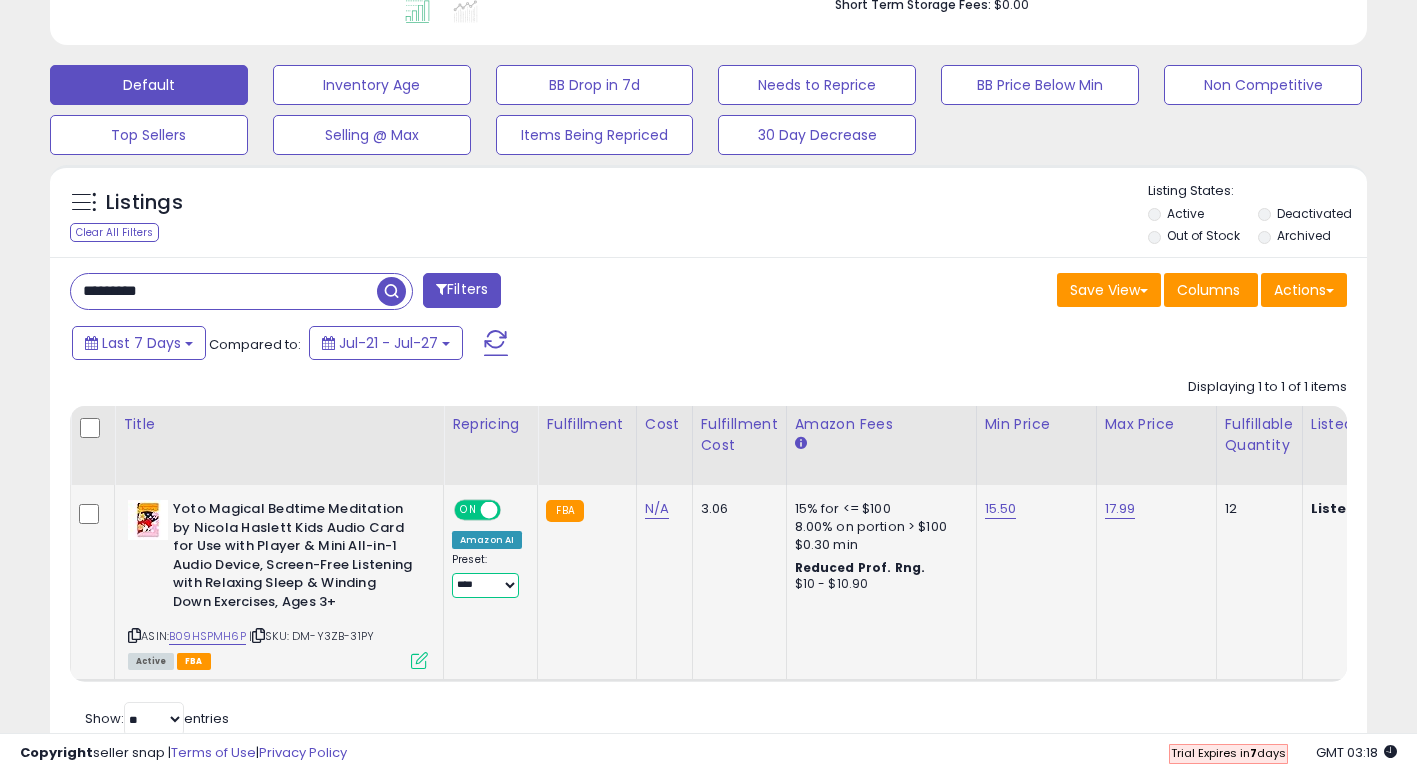 select on "******" 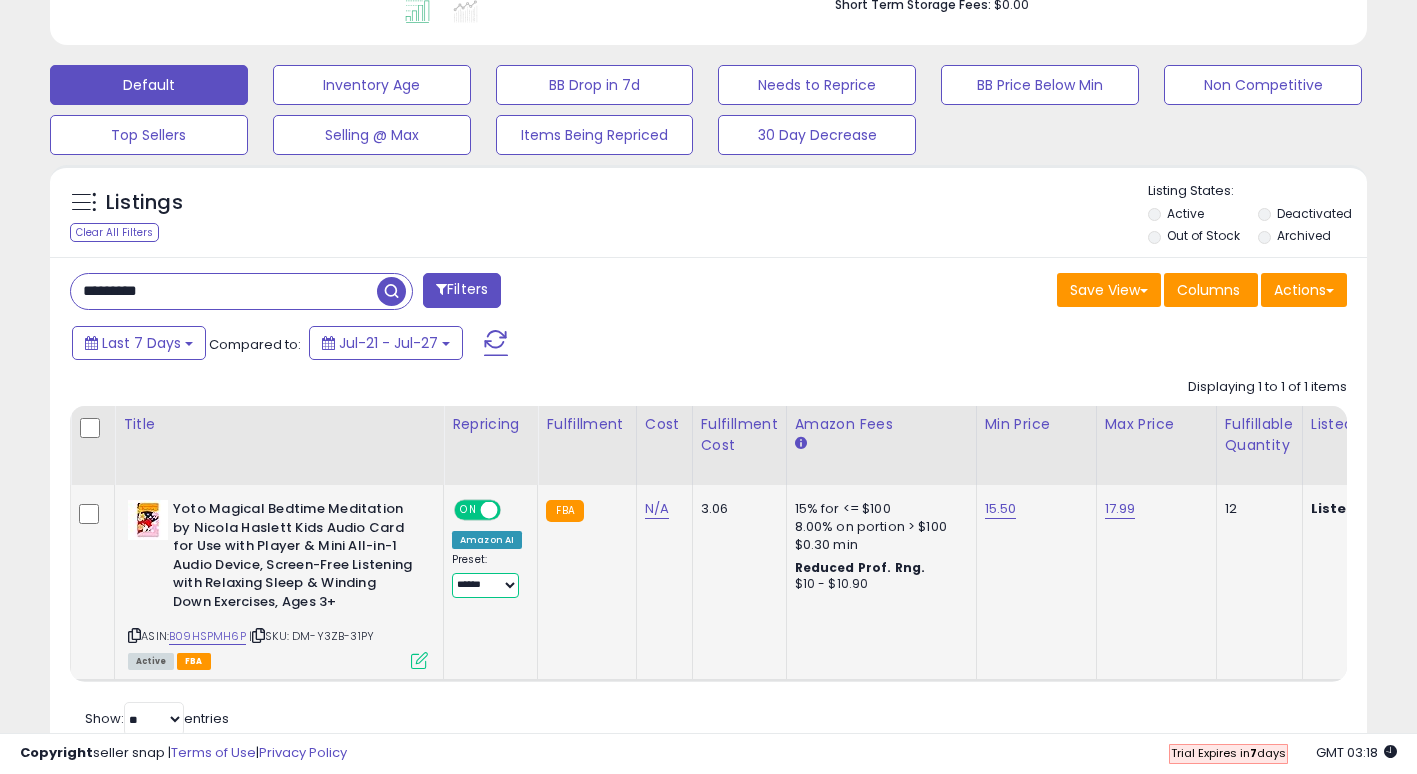 click on "**********" at bounding box center (485, 585) 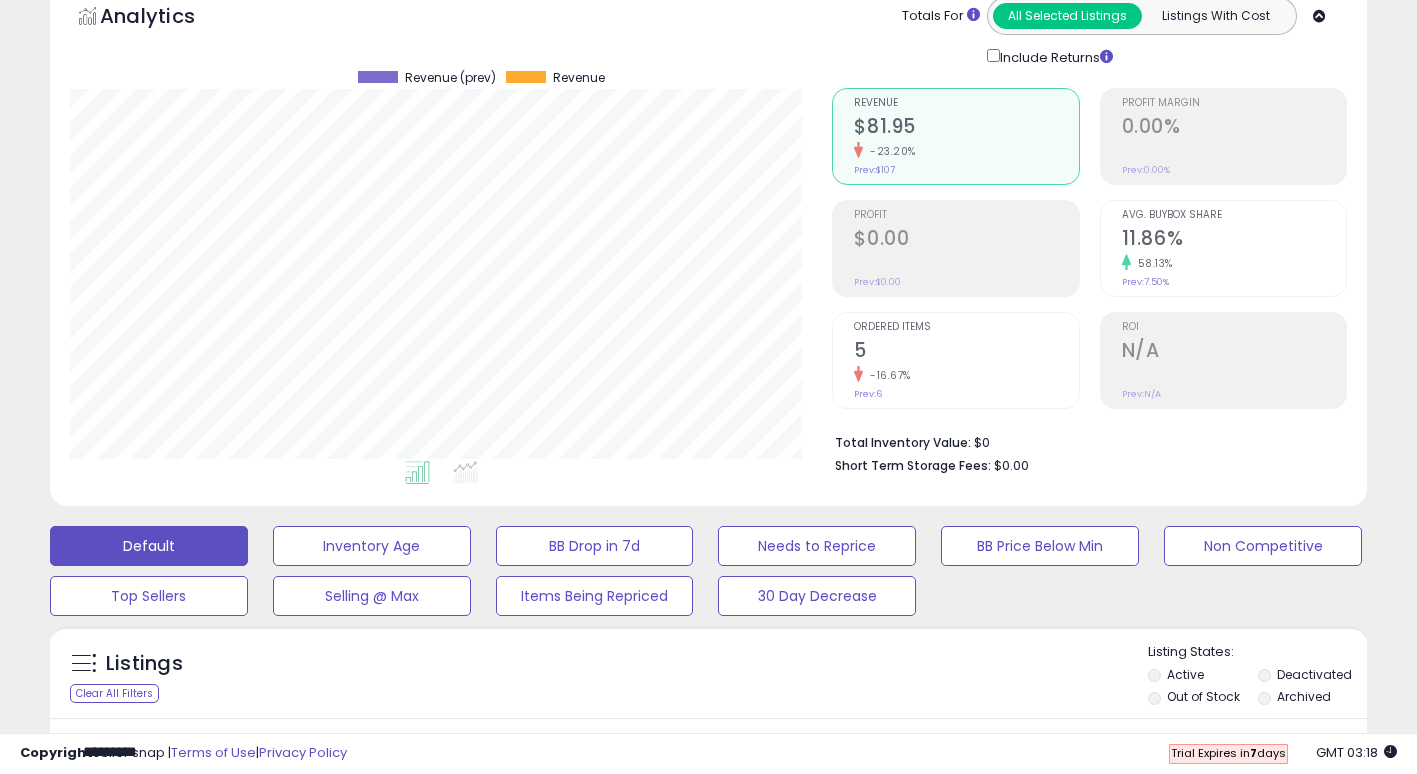 scroll, scrollTop: 0, scrollLeft: 0, axis: both 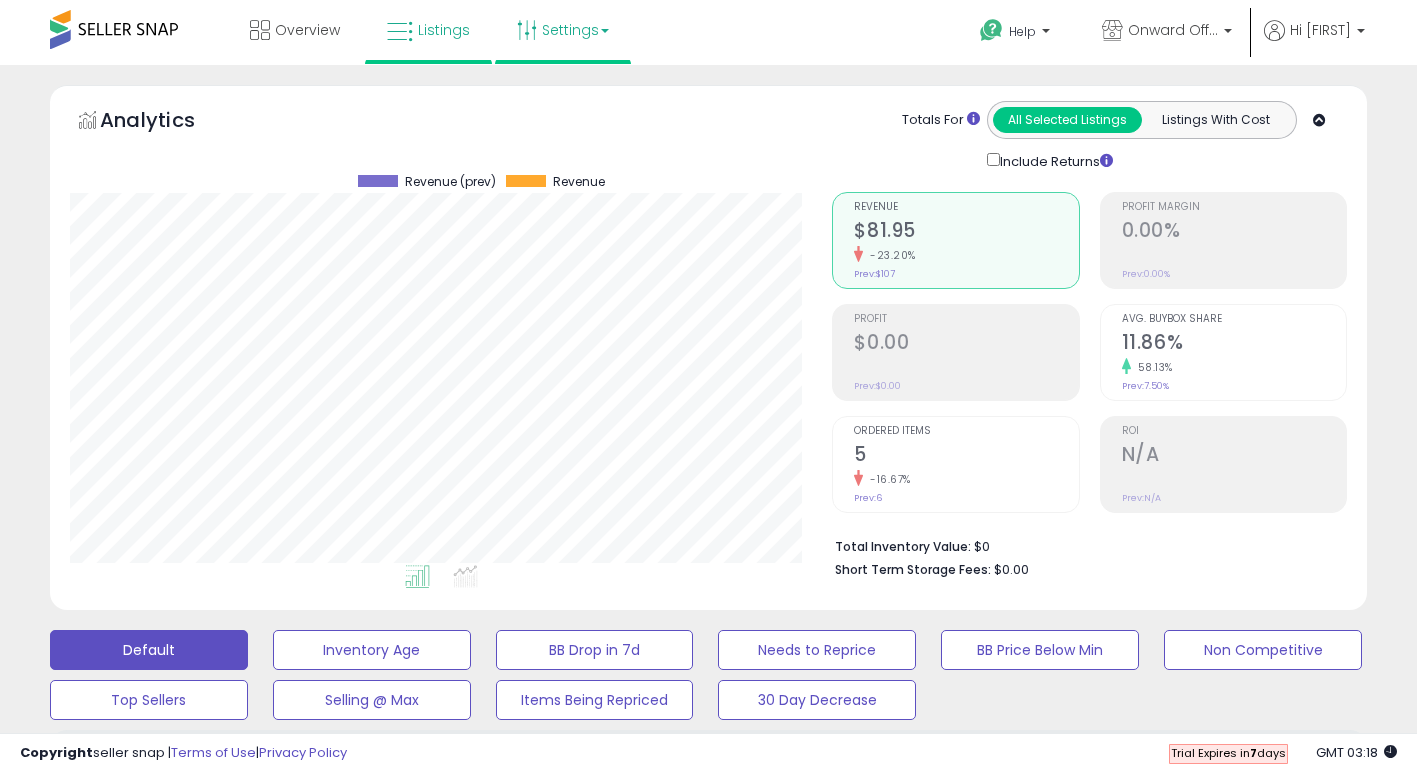 click on "Settings" at bounding box center [563, 30] 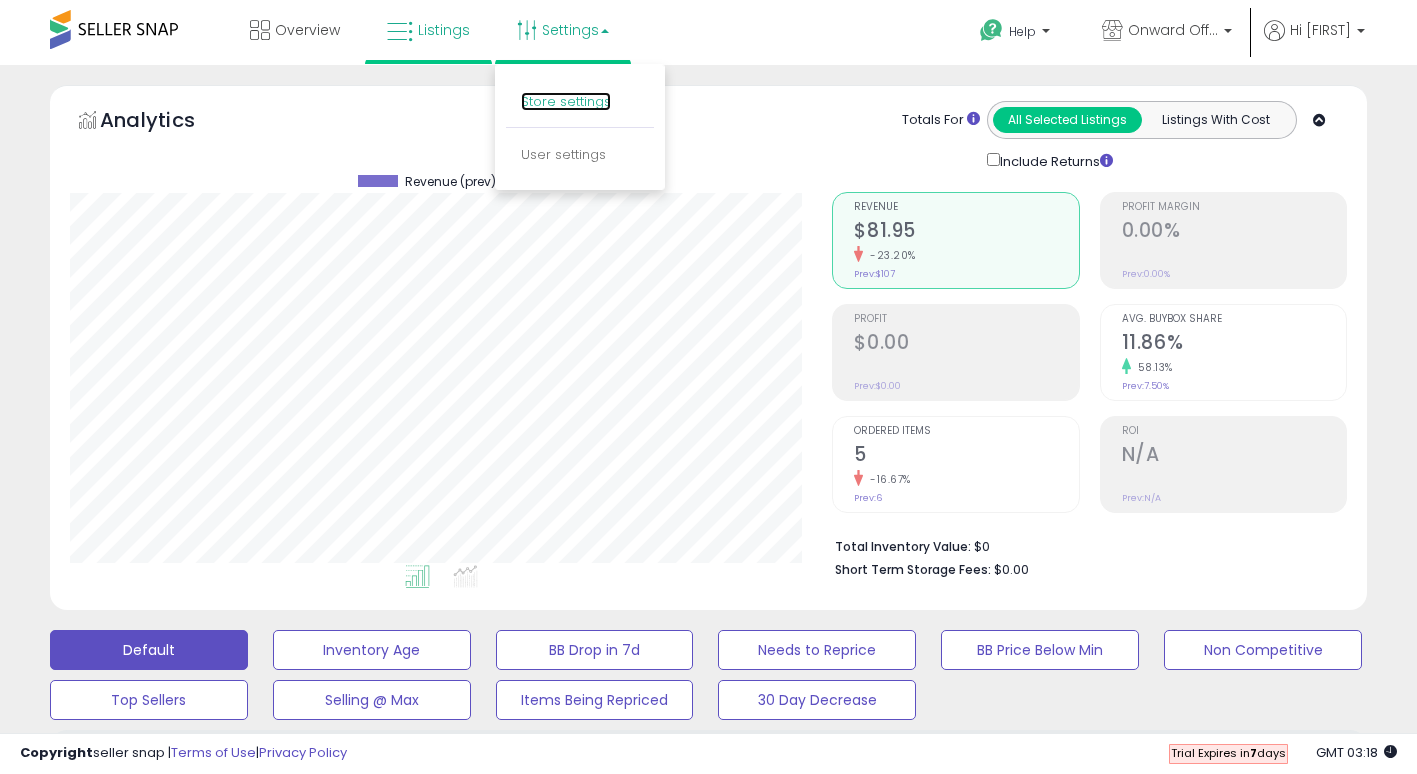 click on "Store
settings" at bounding box center [566, 101] 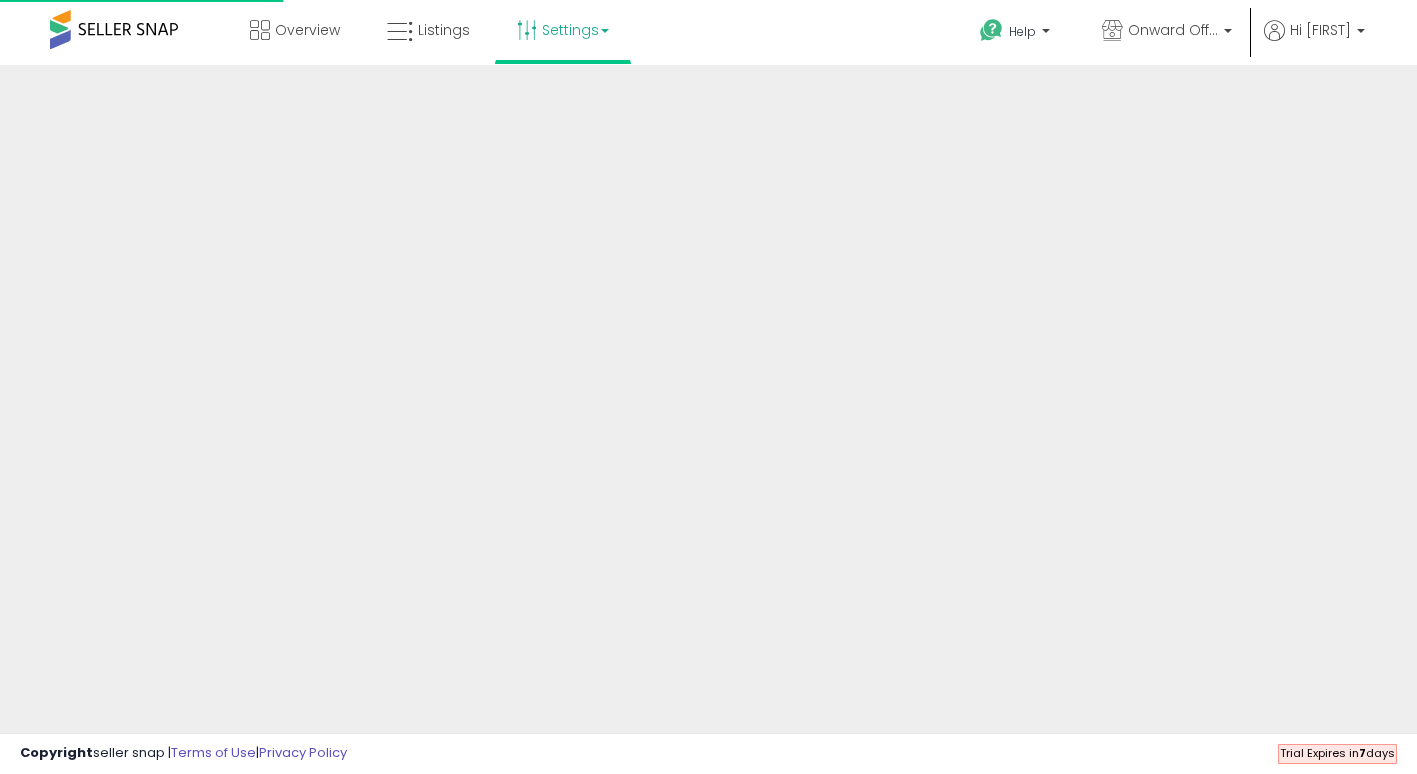 scroll, scrollTop: 0, scrollLeft: 0, axis: both 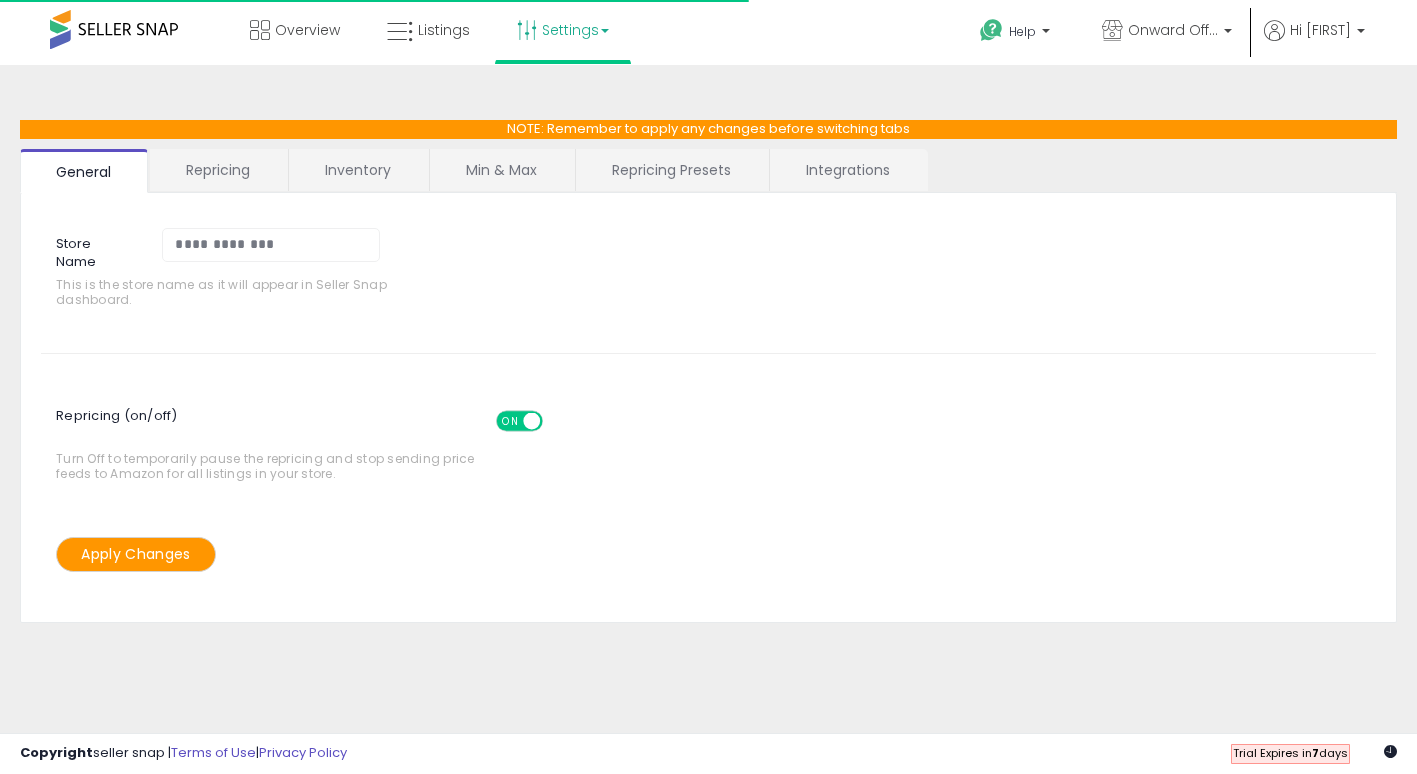 select on "******" 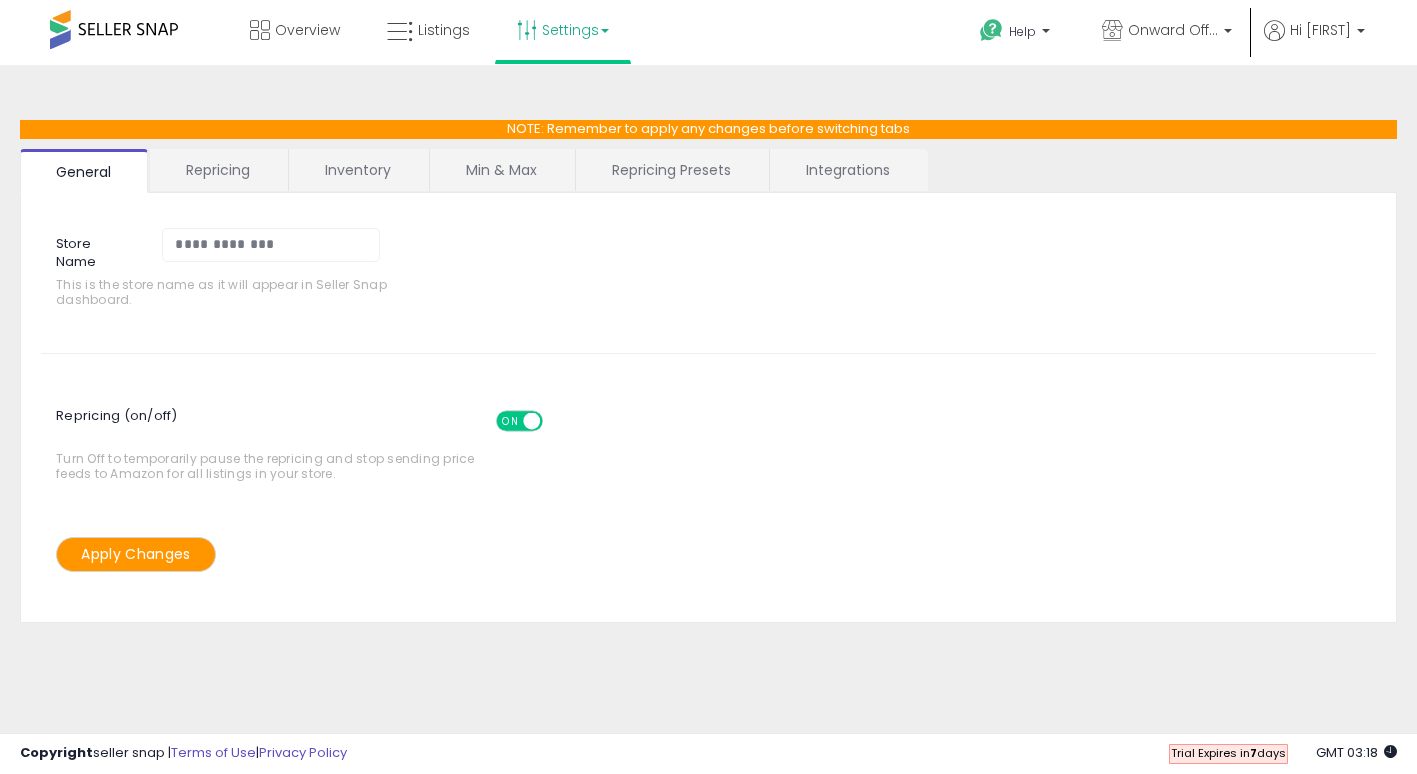 click on "Min & Max" at bounding box center [501, 170] 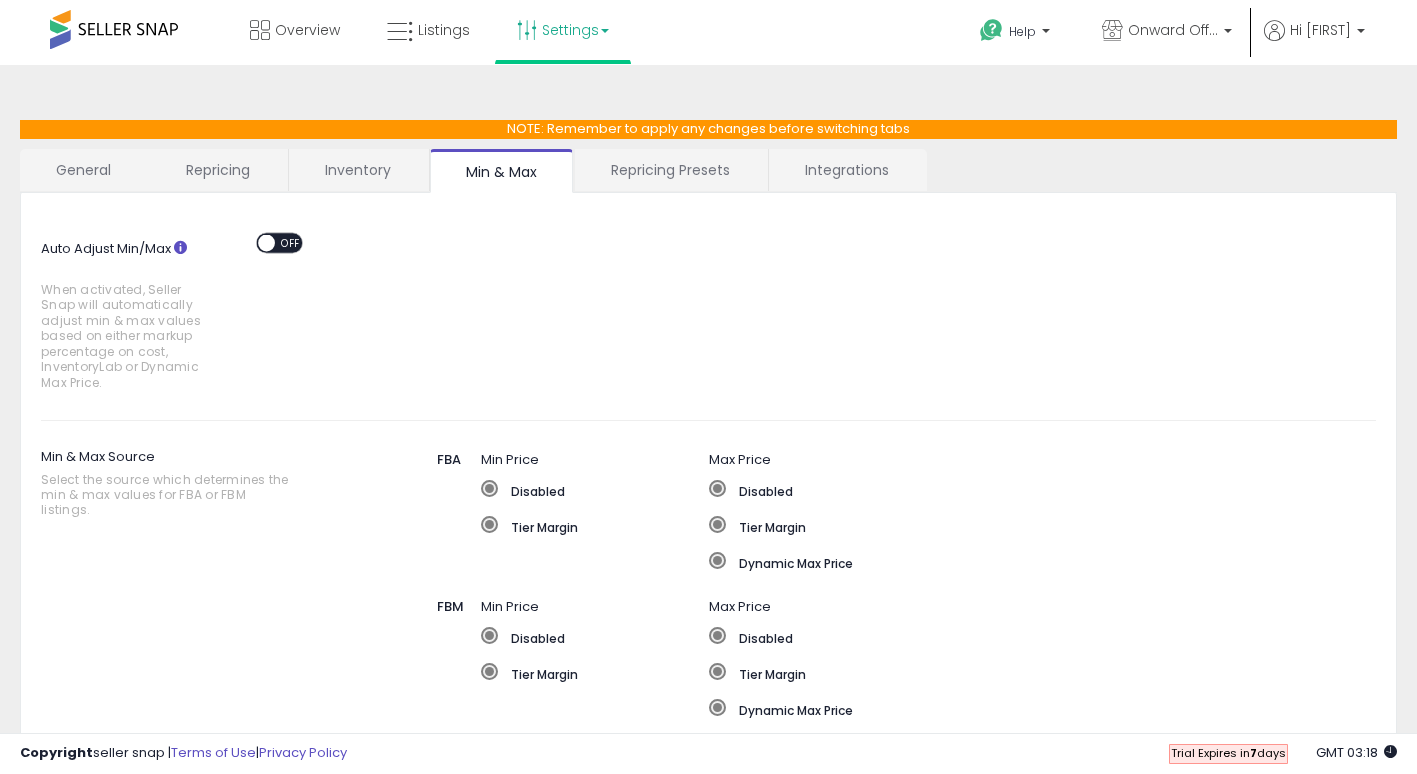 click on "Repricing Presets" at bounding box center [670, 170] 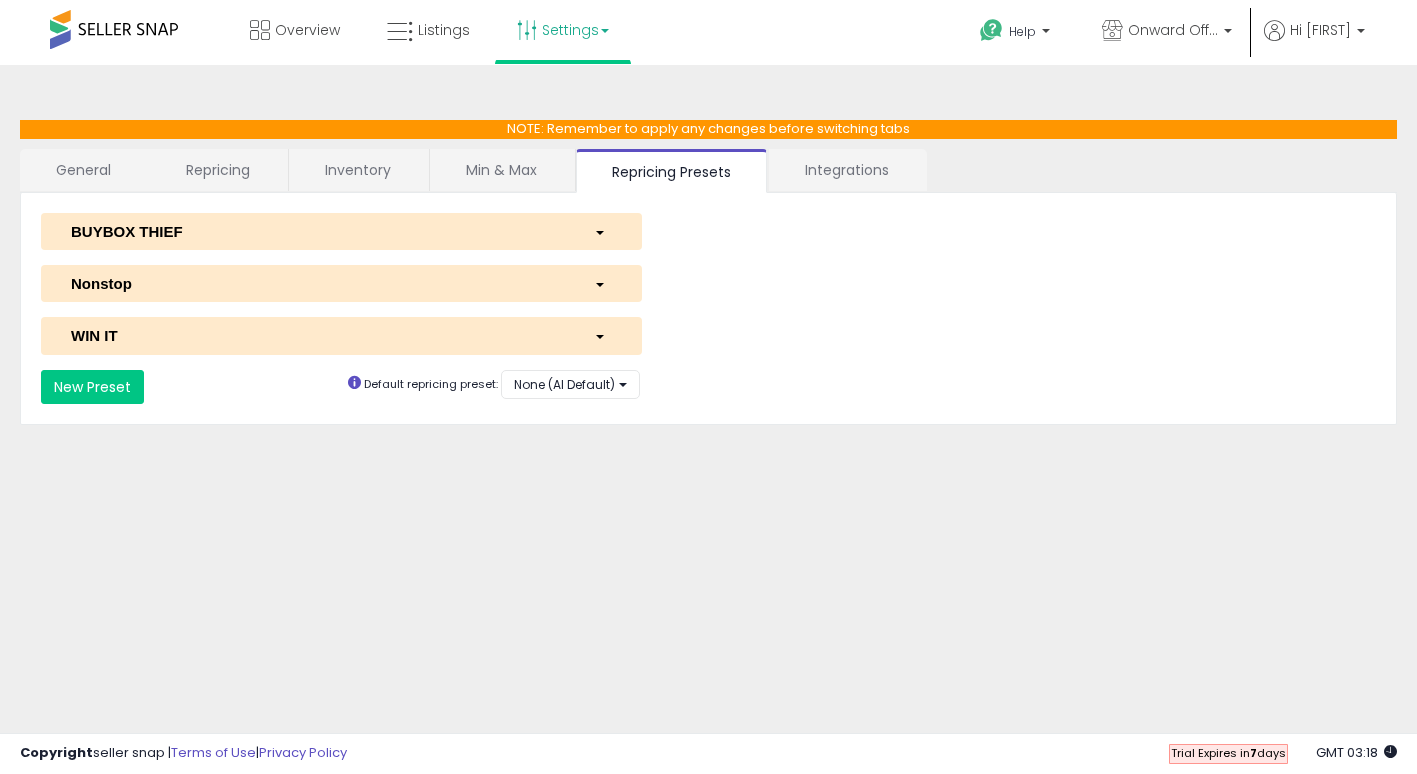 click on "WIN IT" at bounding box center (317, 335) 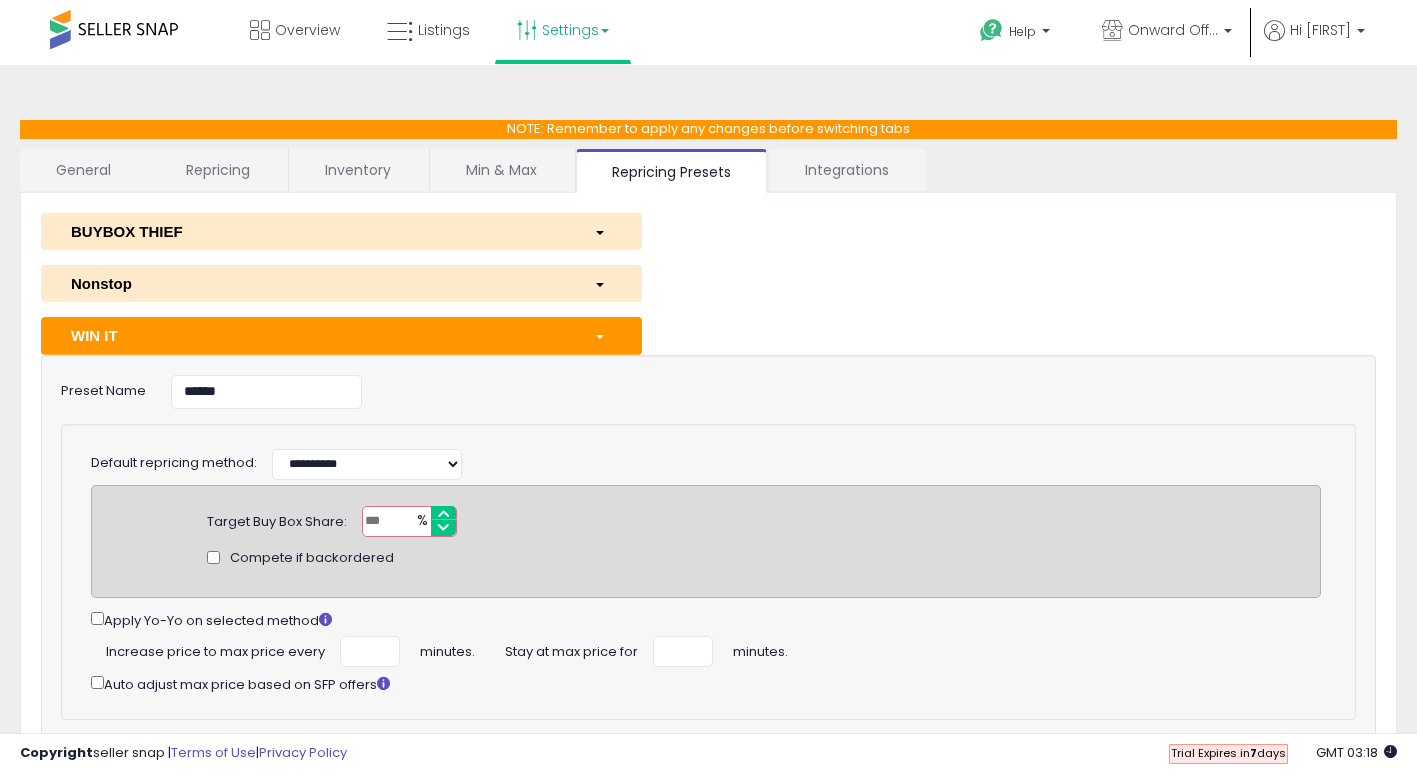 drag, startPoint x: 398, startPoint y: 516, endPoint x: 329, endPoint y: 509, distance: 69.354164 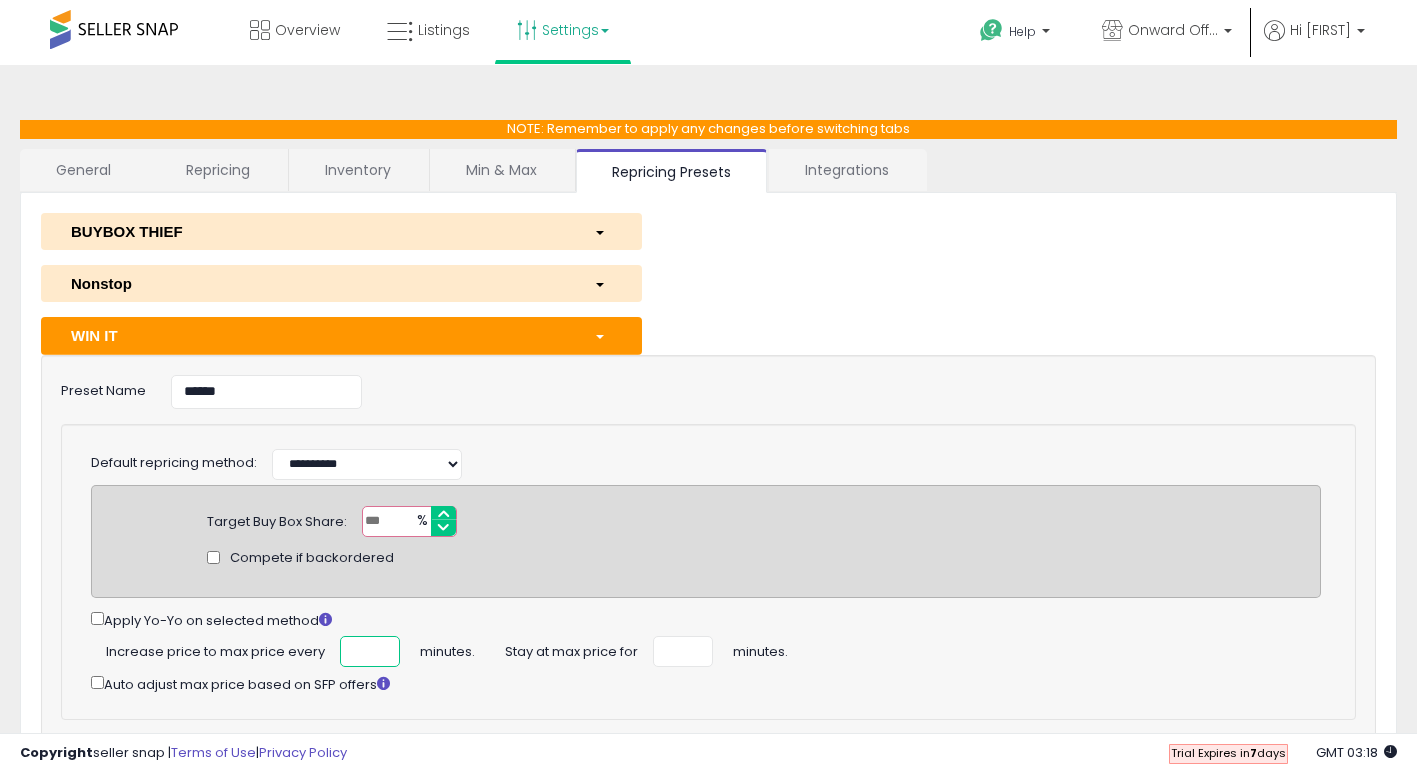 drag, startPoint x: 363, startPoint y: 650, endPoint x: 326, endPoint y: 654, distance: 37.215588 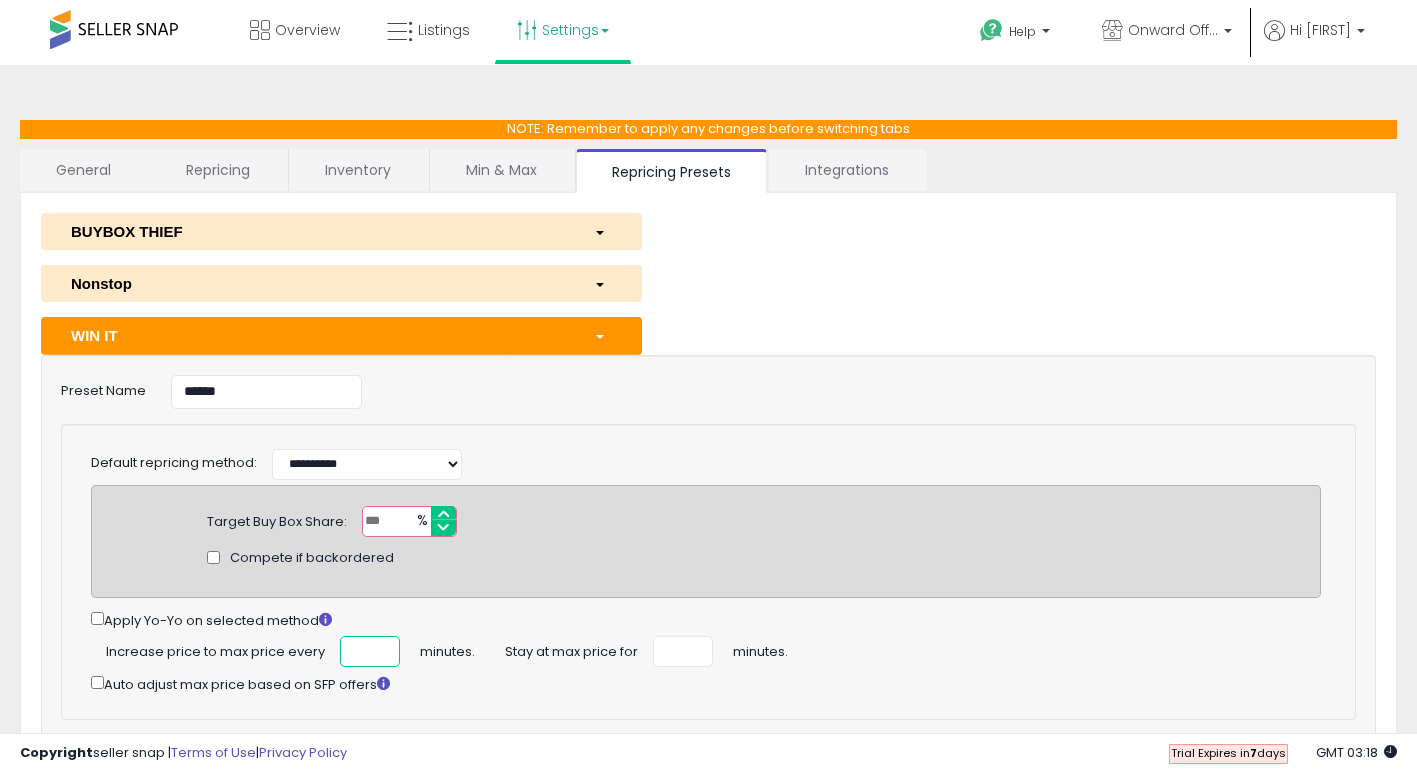 type on "*" 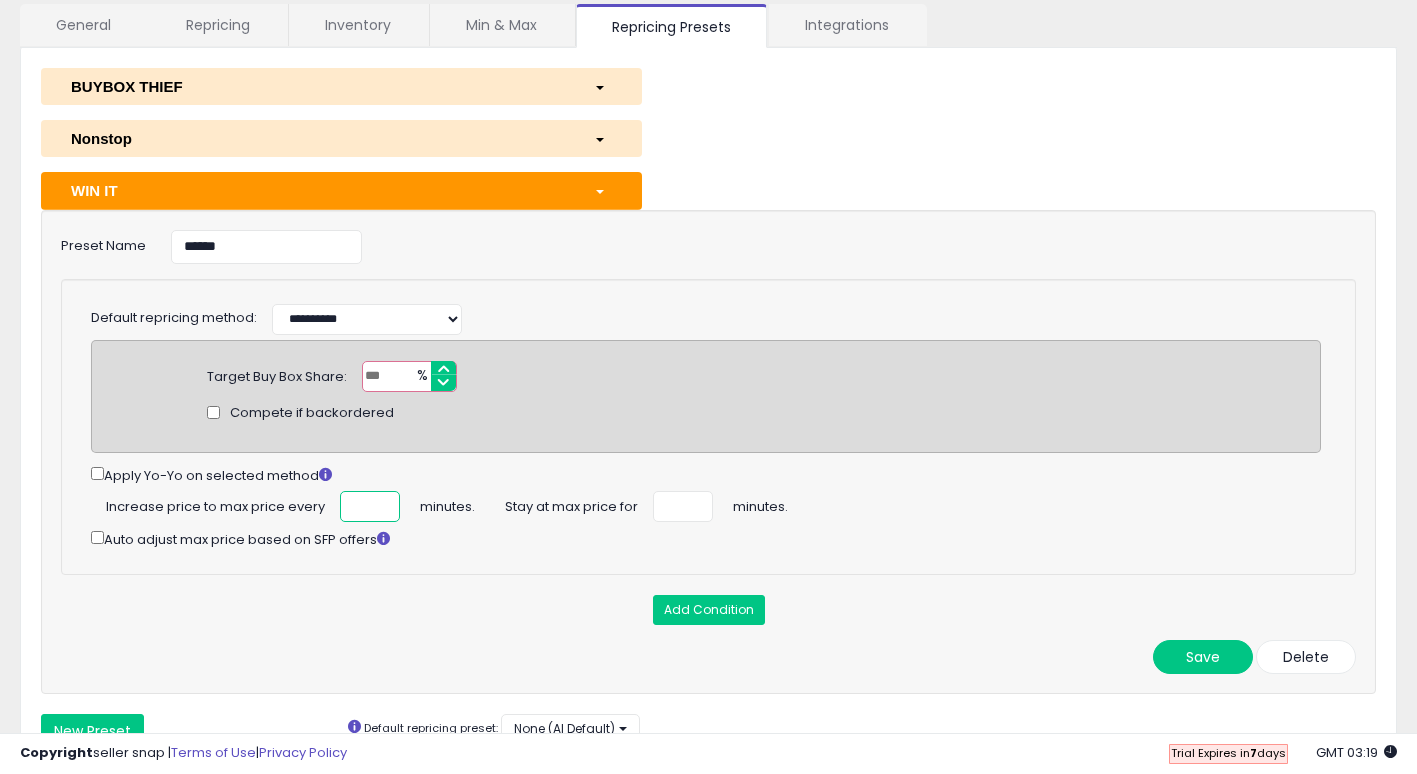 scroll, scrollTop: 149, scrollLeft: 0, axis: vertical 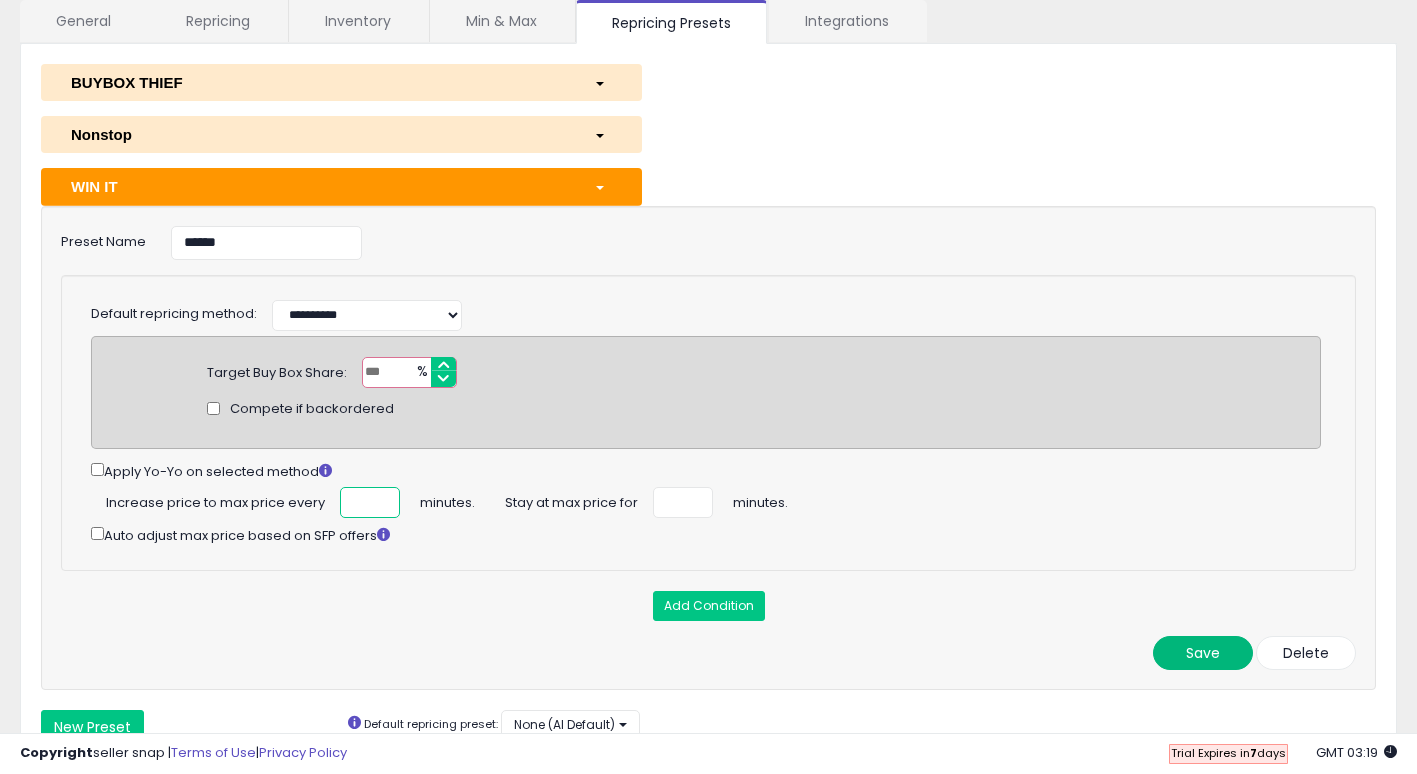 type on "**" 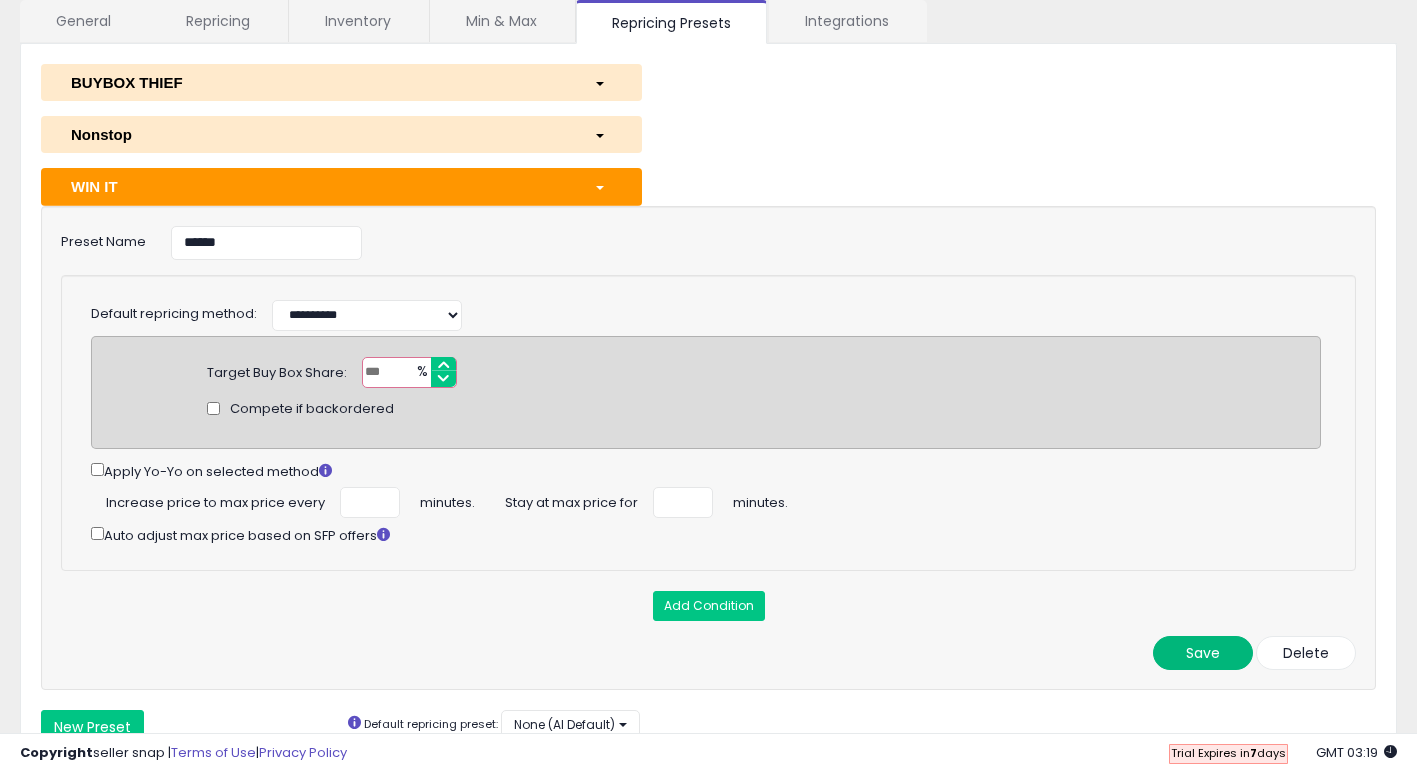 click on "Save" at bounding box center [1203, 653] 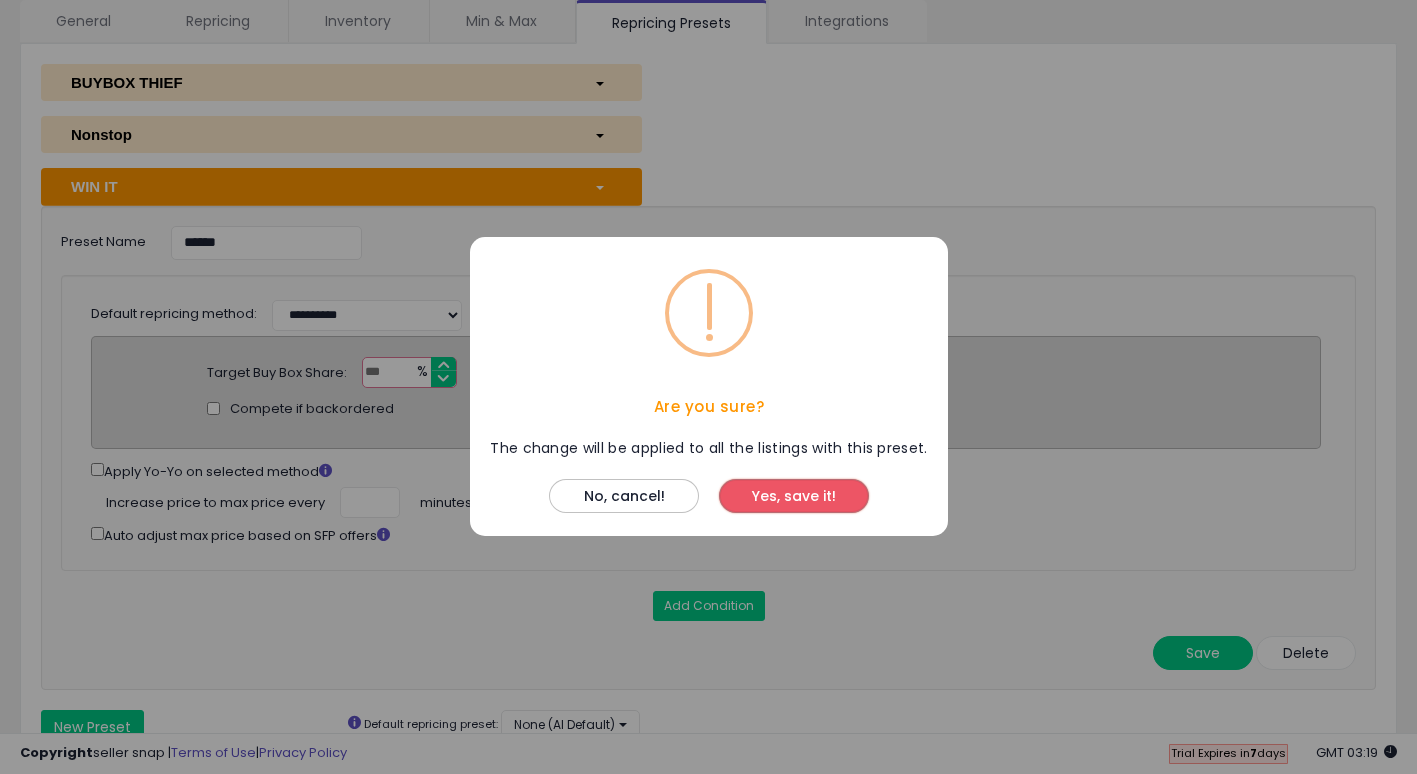 click on "Yes, save it!" at bounding box center [794, 497] 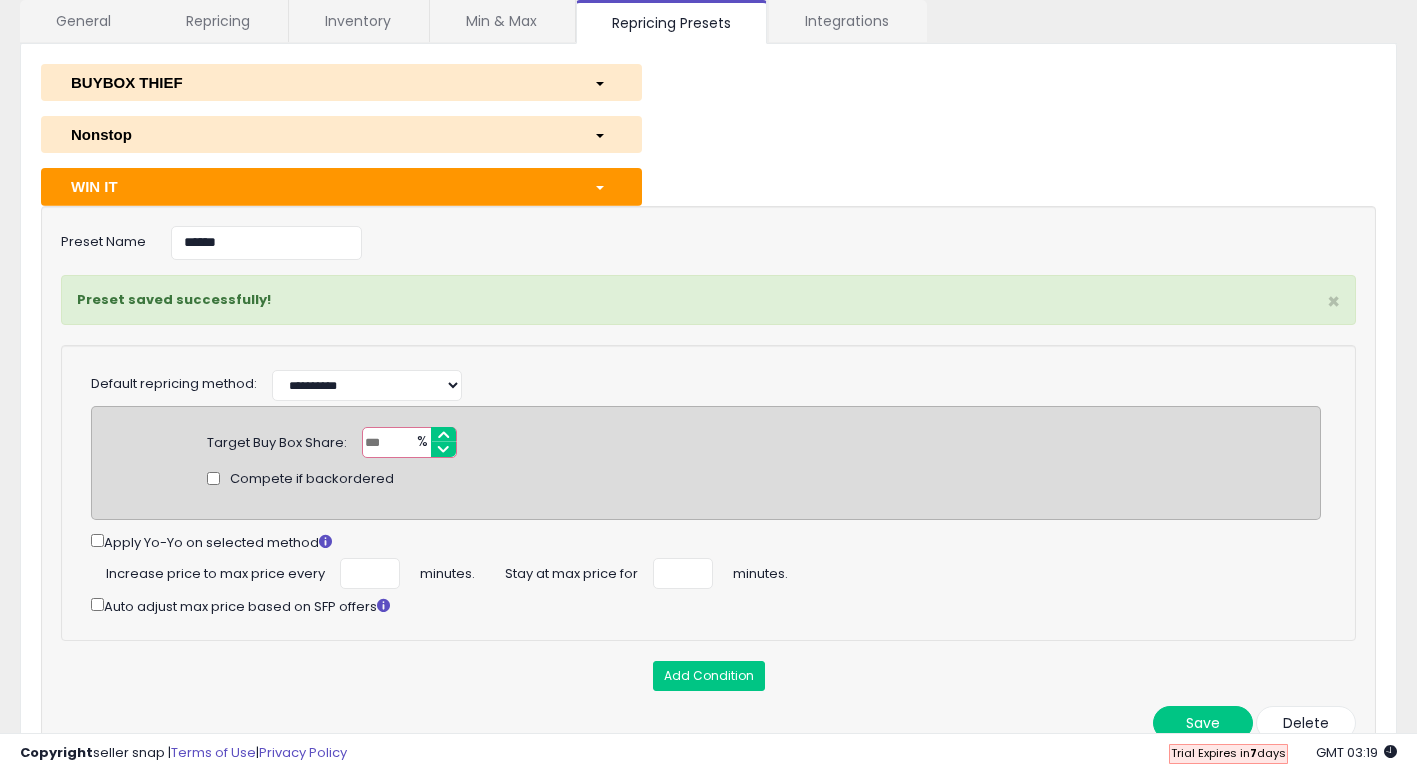 scroll, scrollTop: 0, scrollLeft: 0, axis: both 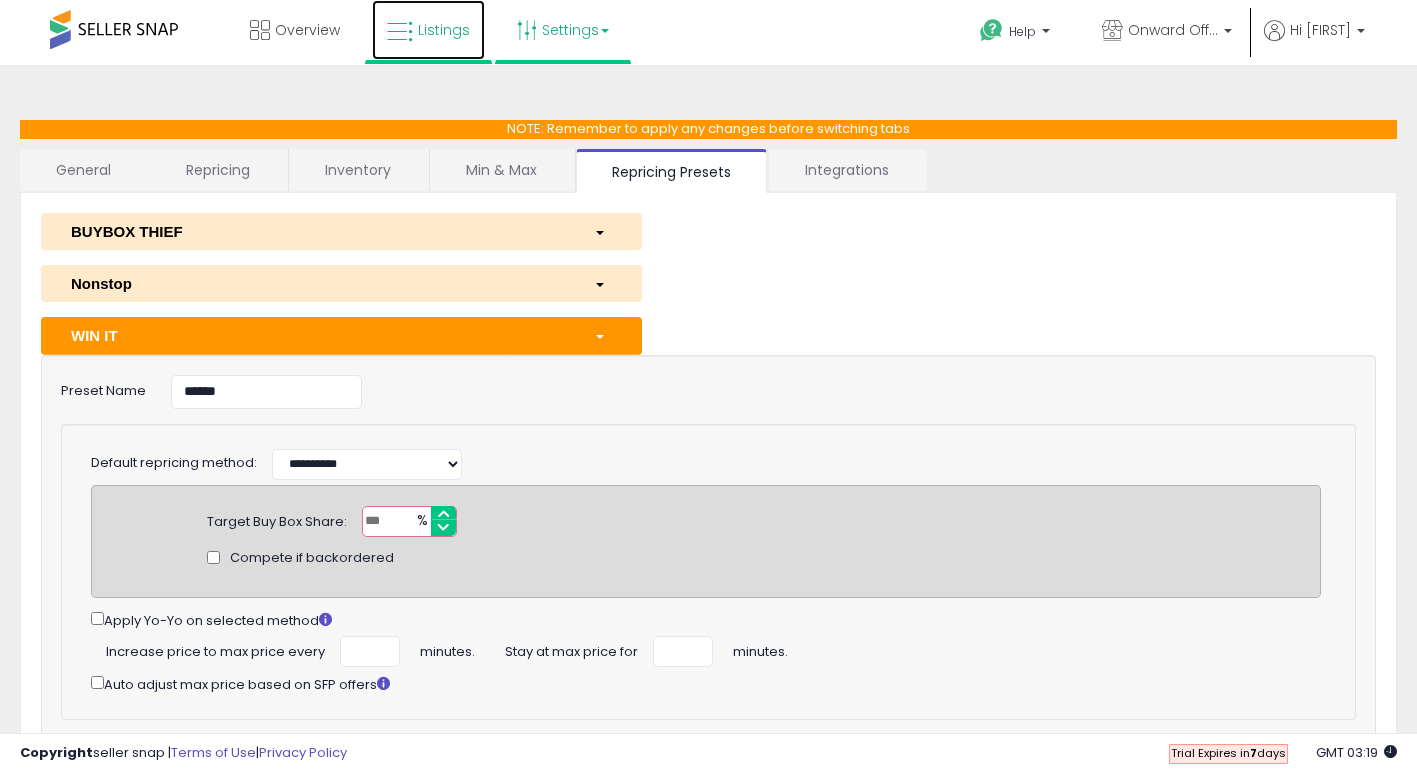 click on "Listings" at bounding box center (428, 30) 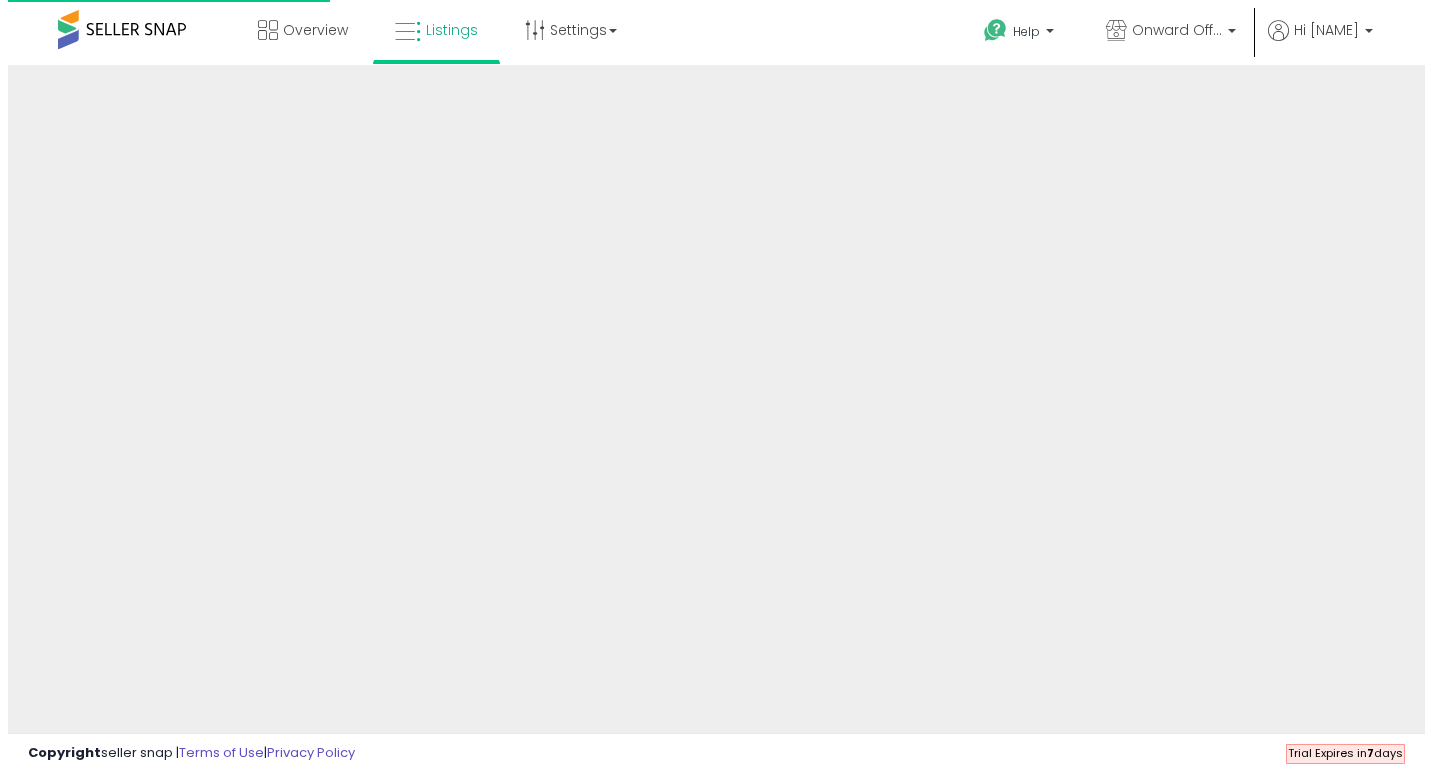 scroll, scrollTop: 0, scrollLeft: 0, axis: both 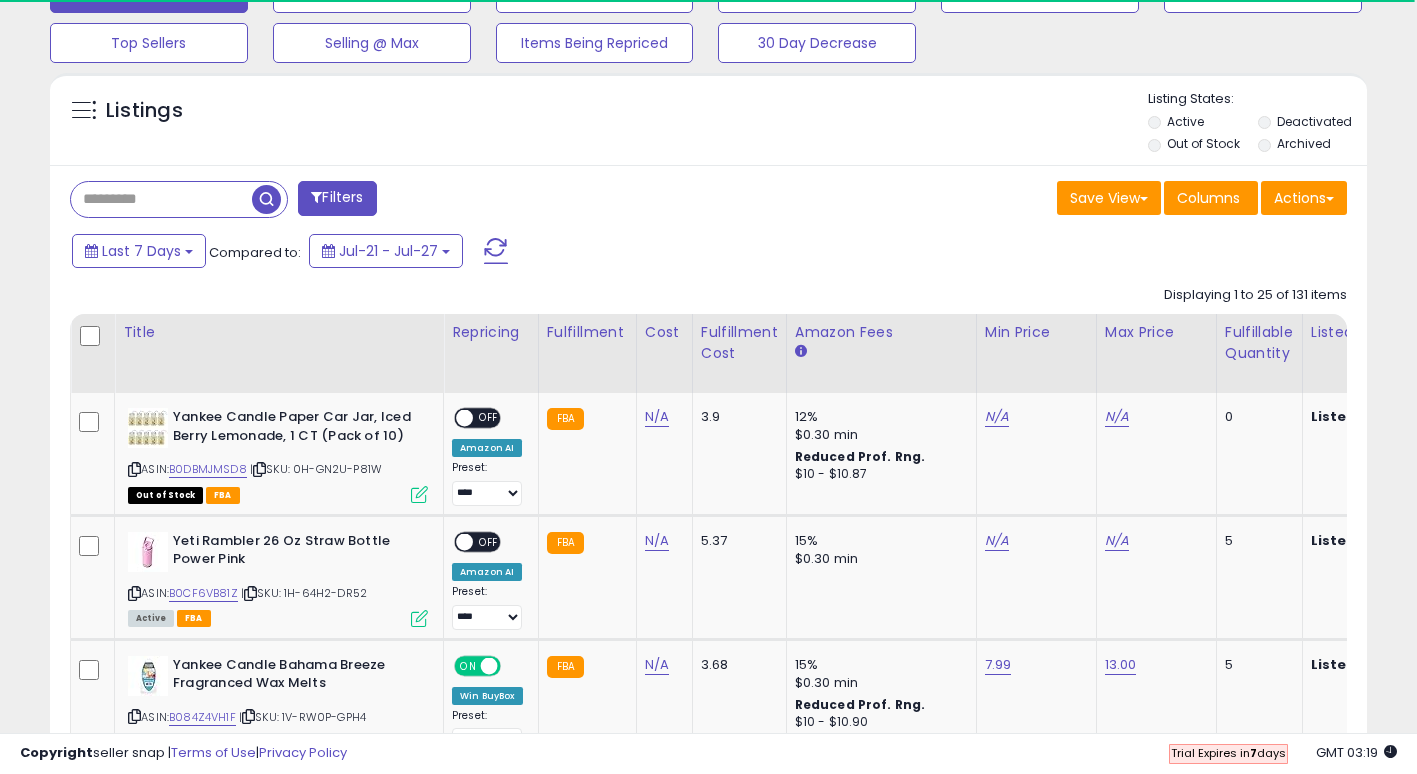 click at bounding box center (161, 199) 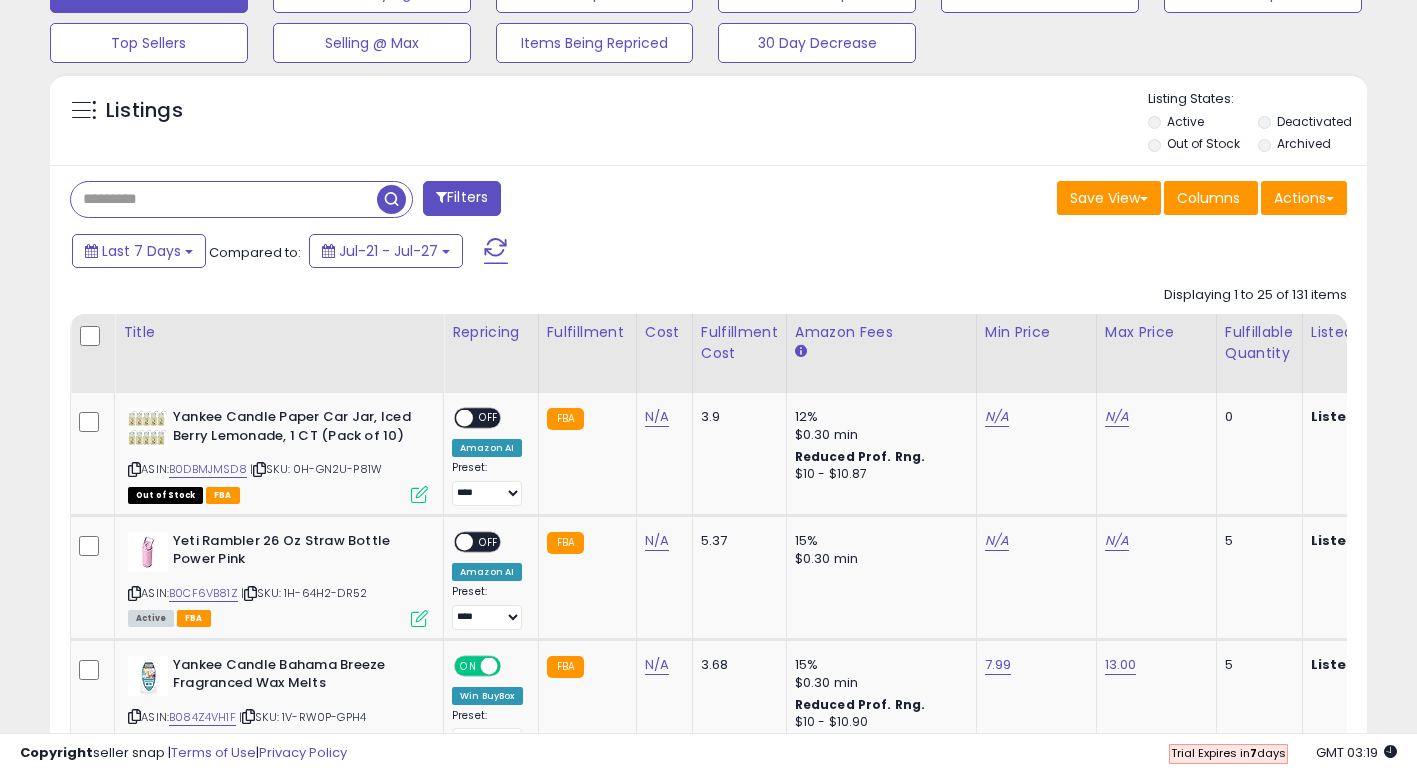 scroll, scrollTop: 999590, scrollLeft: 999237, axis: both 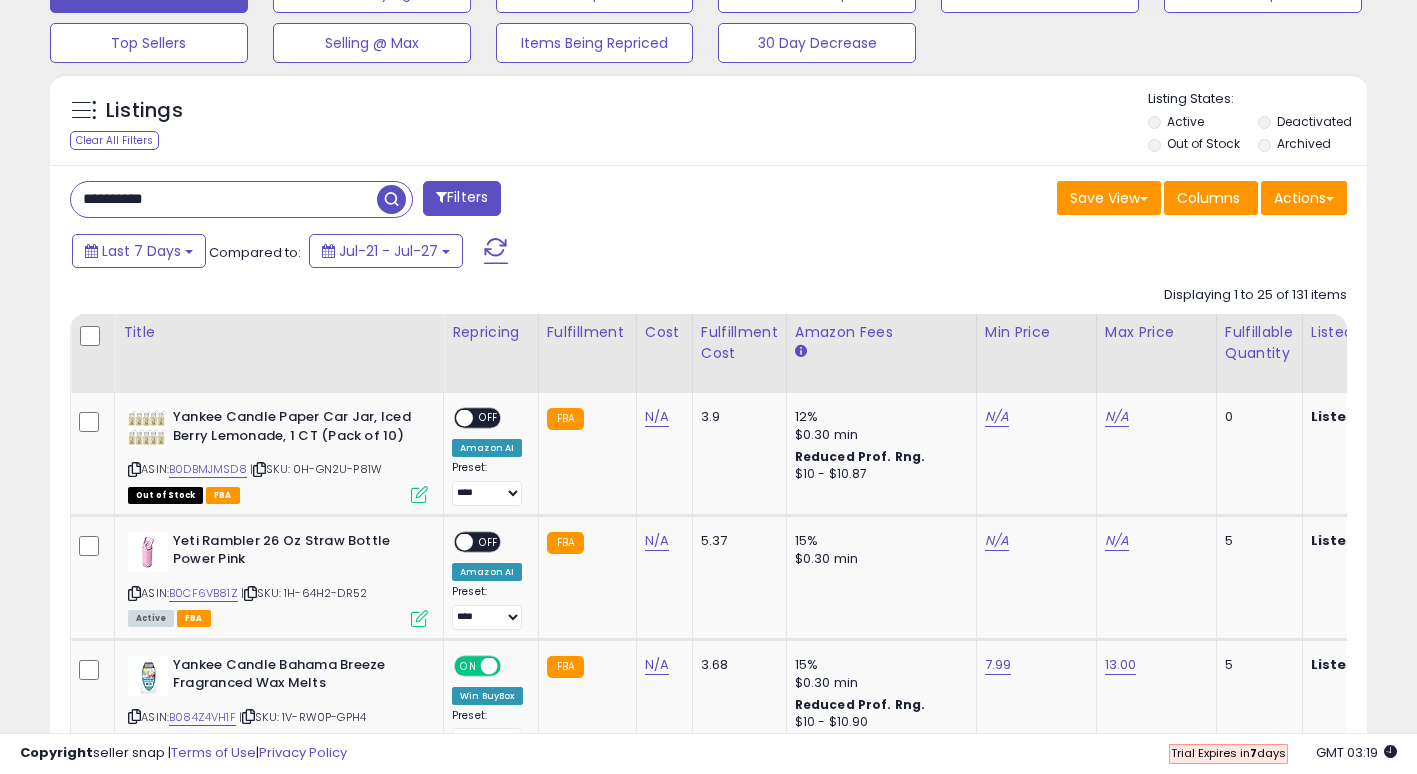 type on "**********" 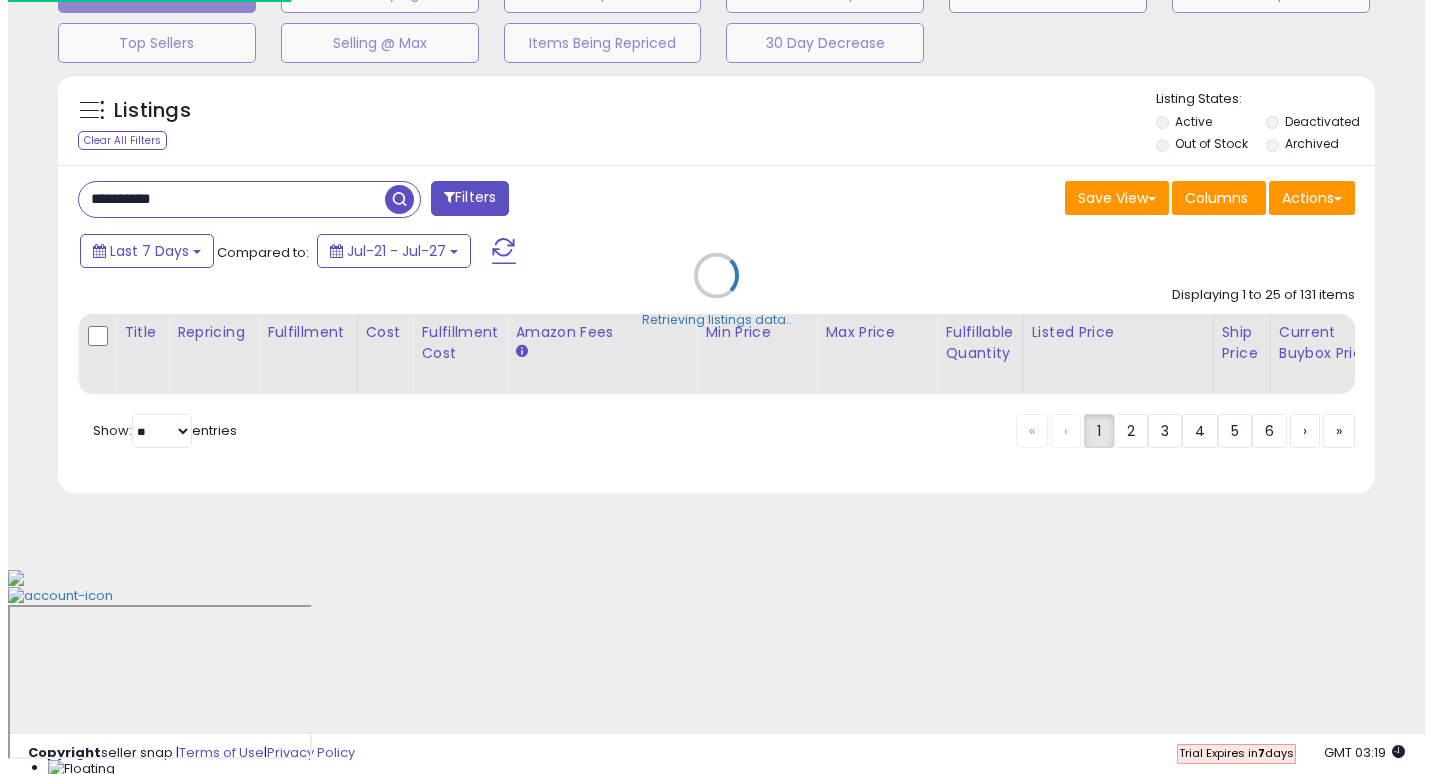 scroll, scrollTop: 466, scrollLeft: 0, axis: vertical 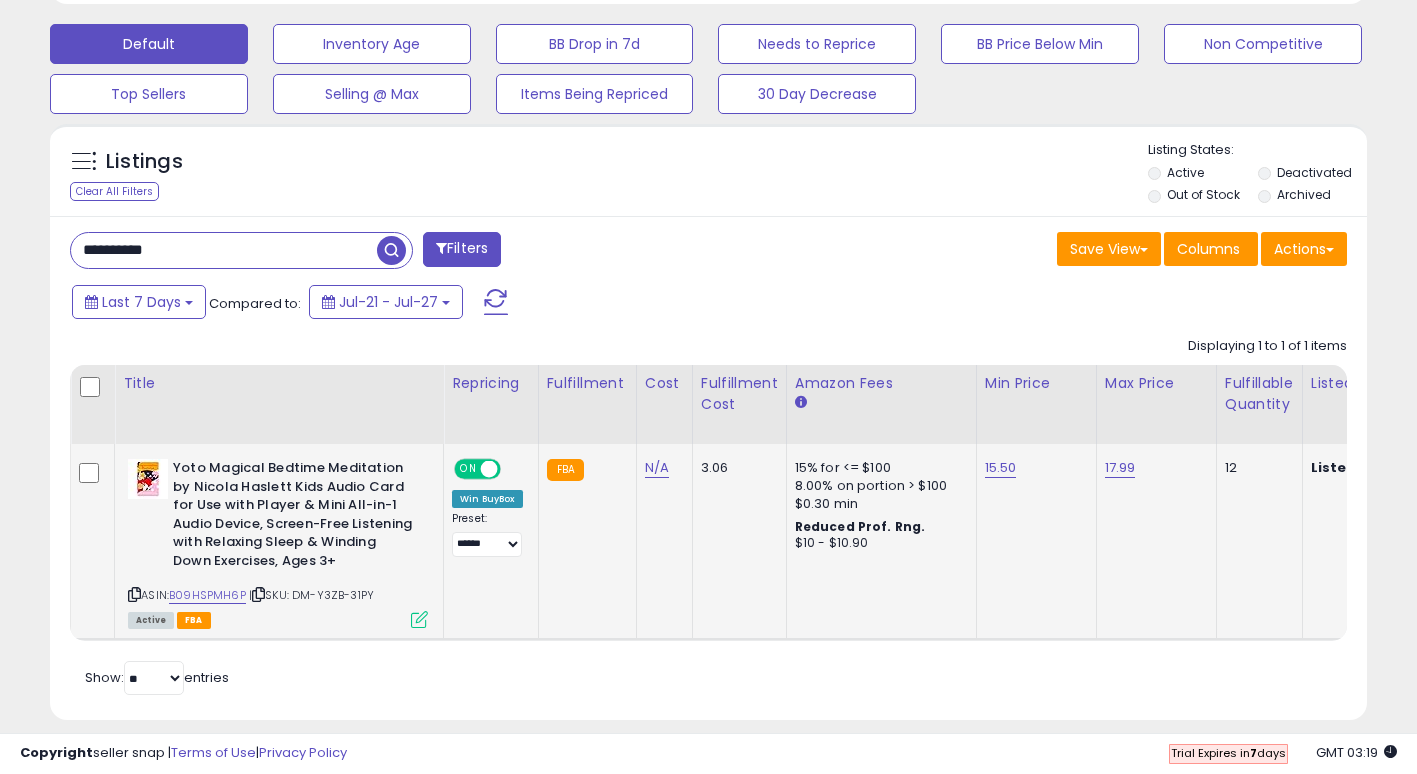click on "ON" at bounding box center (468, 469) 